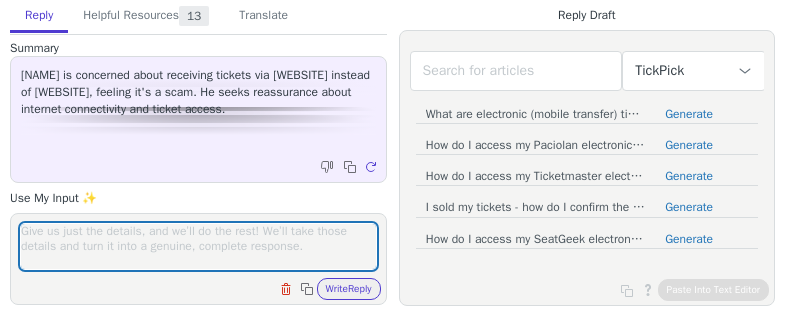 scroll, scrollTop: 0, scrollLeft: 0, axis: both 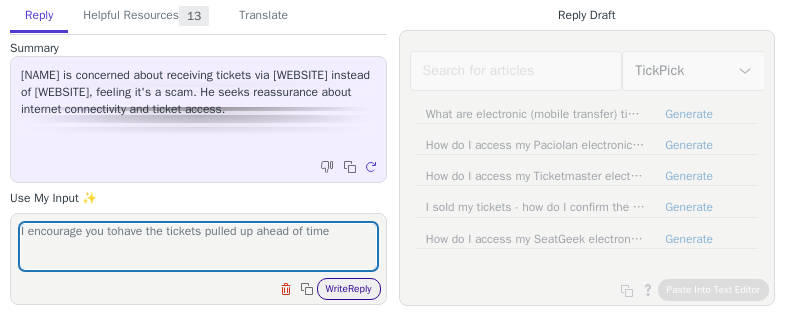 type on "I encourage you tohave the tickets pulled up ahead of time" 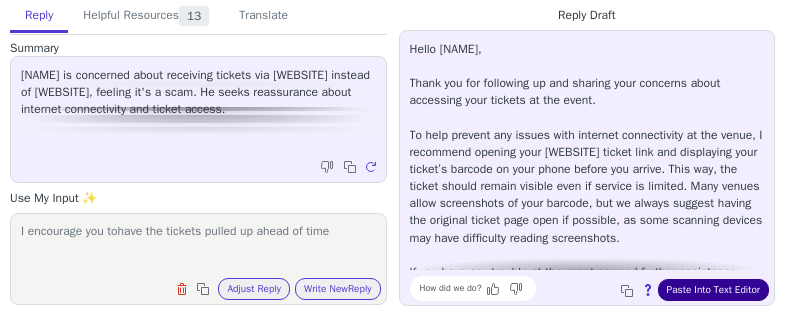 click on "Paste Into Text Editor" at bounding box center (713, 290) 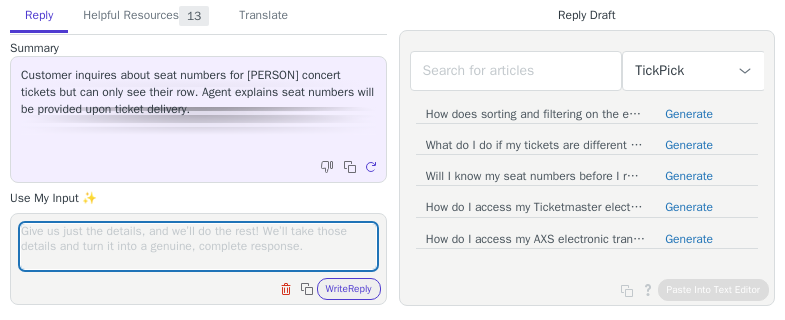 scroll, scrollTop: 0, scrollLeft: 0, axis: both 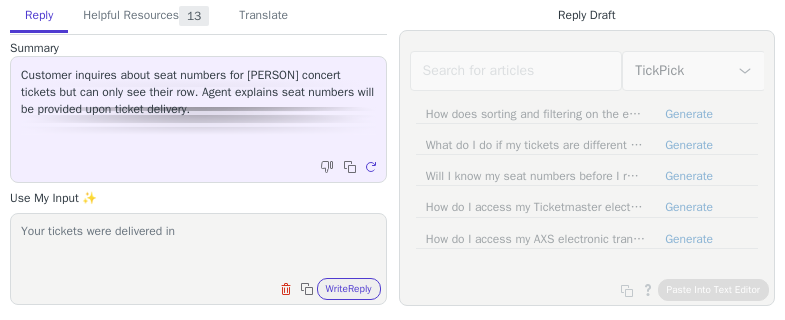 click on "Your tickets were delivered in" at bounding box center [198, 246] 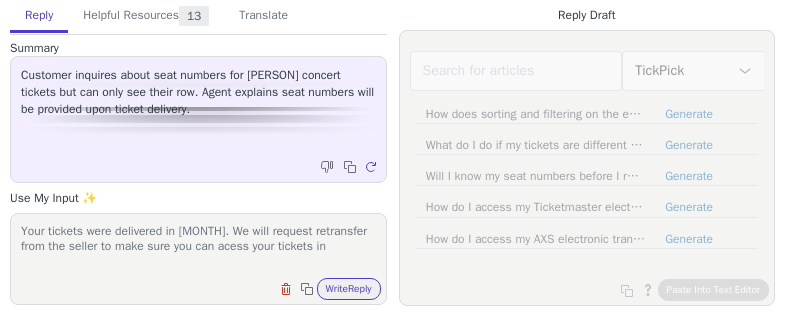 scroll, scrollTop: 1, scrollLeft: 0, axis: vertical 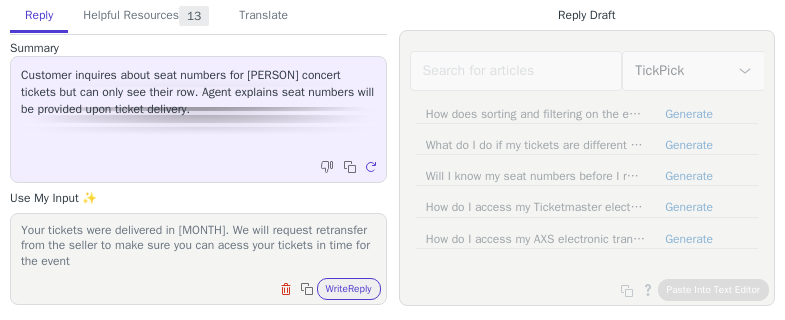 type on "Your tickets were delivered in [MONTH]. We will request retransfer from the seller to make sure you can acess your tickets in time for the event" 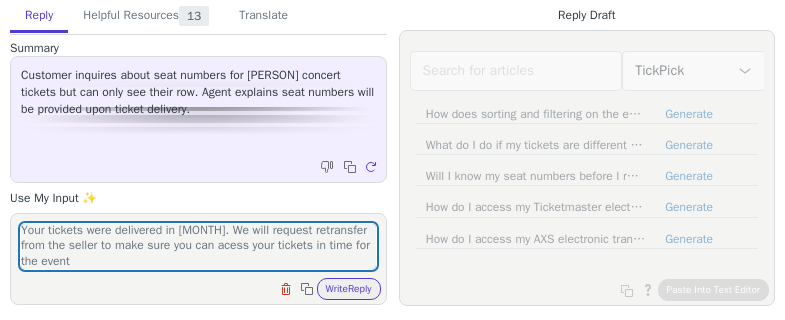 click on "Clear field Copy to clipboard Write  Reply" at bounding box center [208, 287] 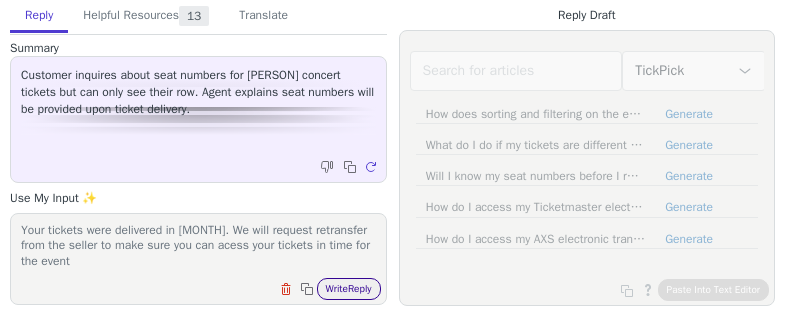 click on "Write  Reply" at bounding box center [349, 289] 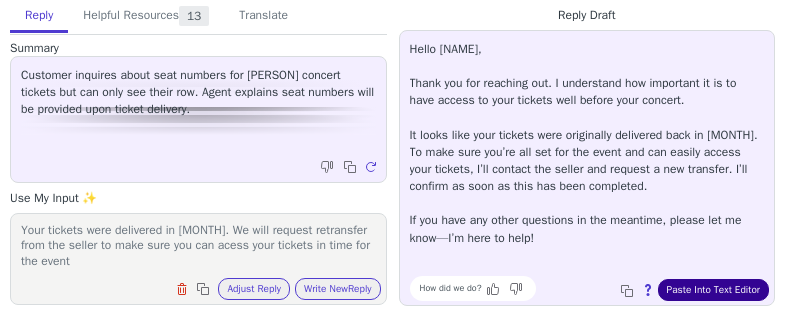 click on "Paste Into Text Editor" at bounding box center [713, 290] 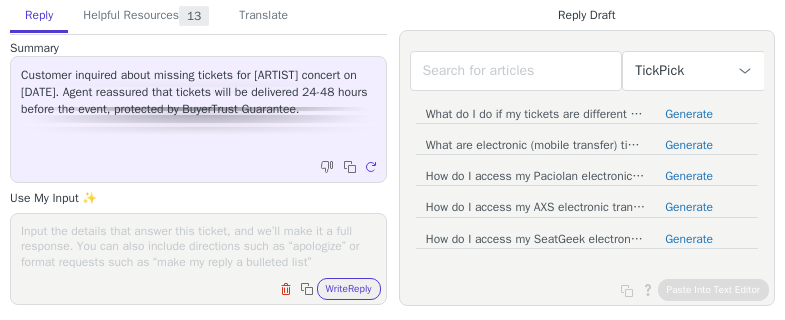 scroll, scrollTop: 0, scrollLeft: 0, axis: both 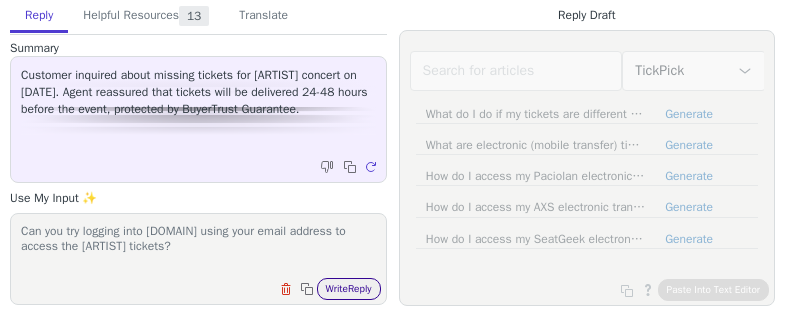 type on "Can you try logging into [DOMAIN] using your email address to access the [ARTIST] tickets?" 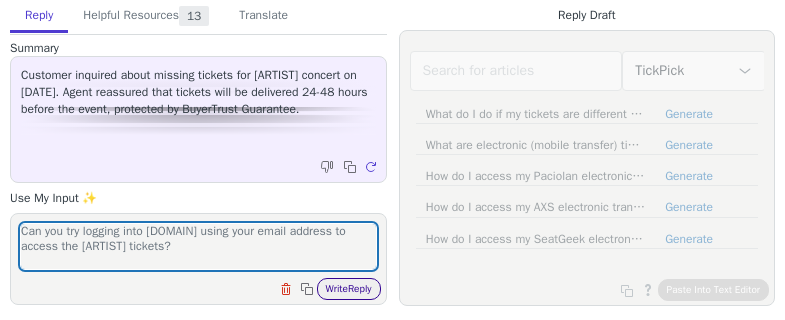 click on "Write  Reply" at bounding box center [349, 289] 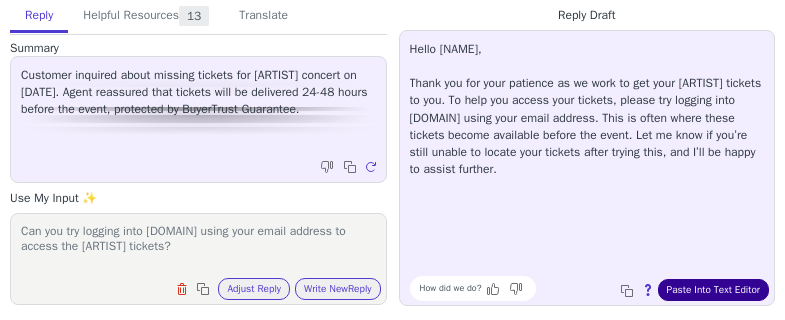 click on "Paste Into Text Editor" at bounding box center [713, 290] 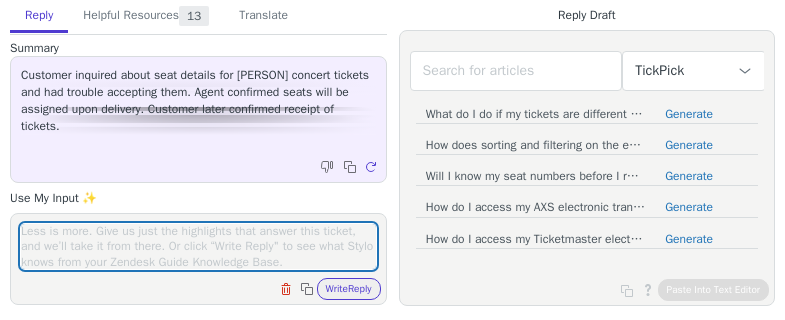 scroll, scrollTop: 0, scrollLeft: 0, axis: both 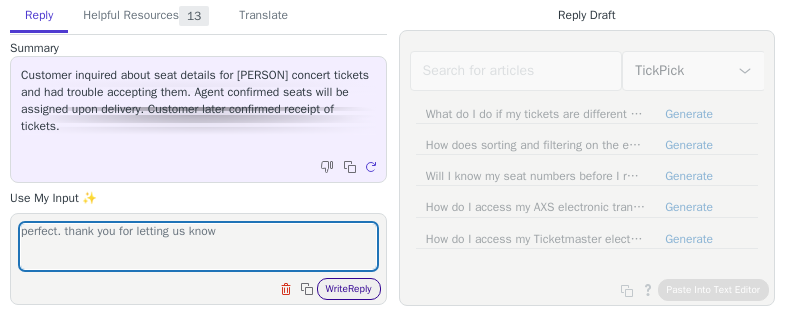 type on "perfect. thank you for letting us know" 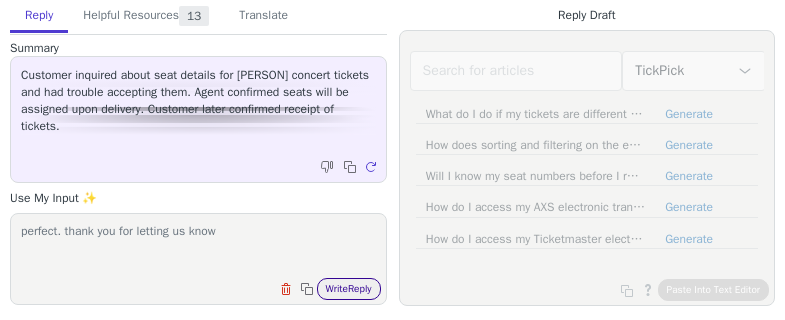 click on "Write  Reply" at bounding box center (349, 289) 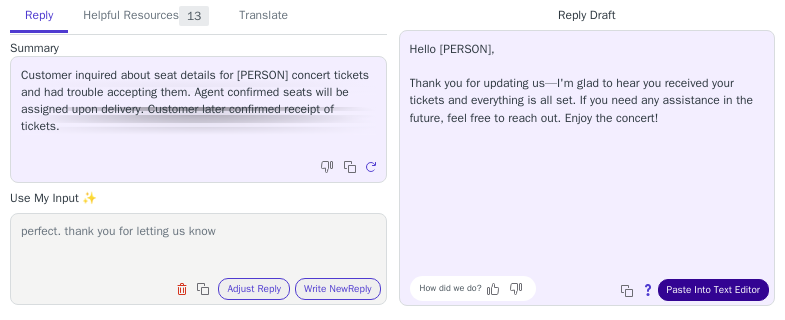 click on "Paste Into Text Editor" at bounding box center (713, 290) 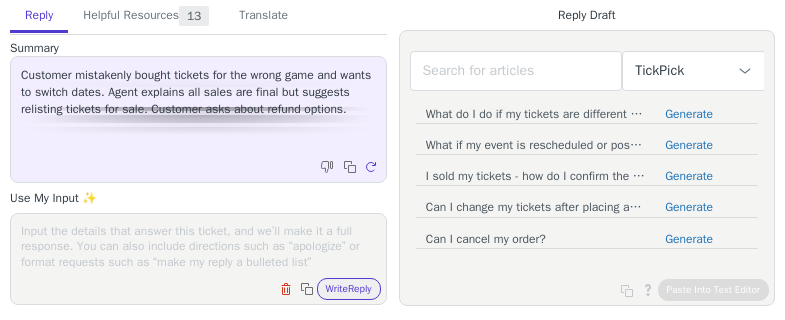 scroll, scrollTop: 0, scrollLeft: 0, axis: both 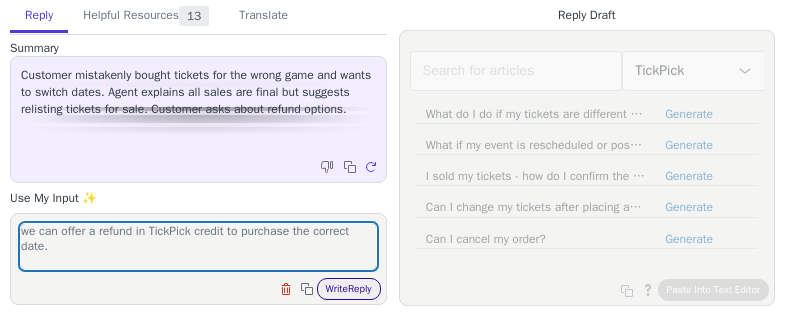 click on "Write  Reply" at bounding box center (349, 289) 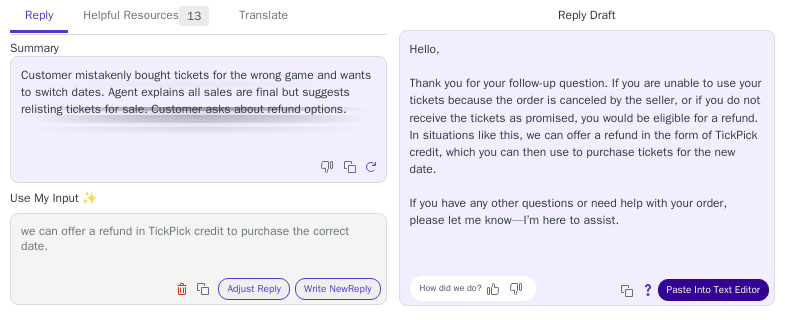 click on "Paste Into Text Editor" at bounding box center [713, 290] 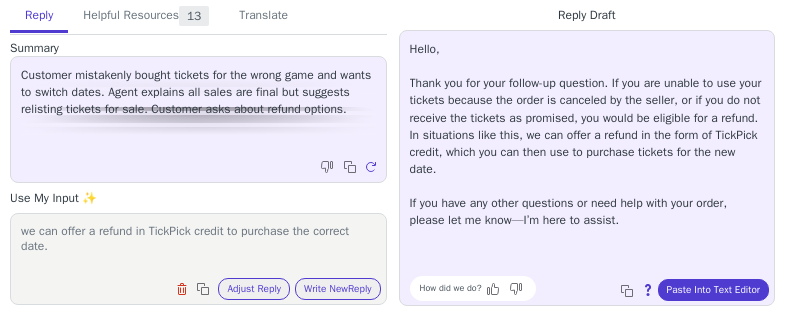 click on "we can offer a refund in TickPick credit to purchase the correct date." at bounding box center (198, 246) 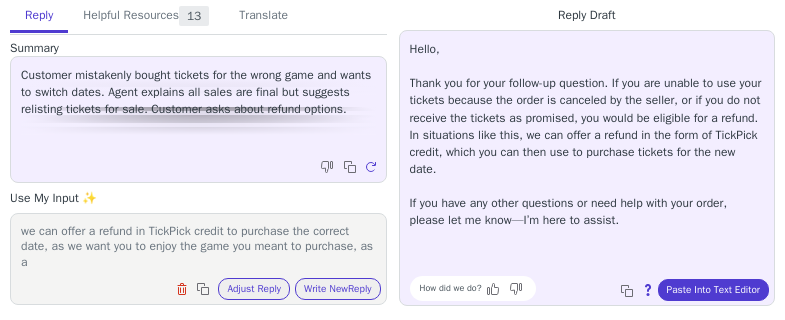 scroll, scrollTop: 1, scrollLeft: 0, axis: vertical 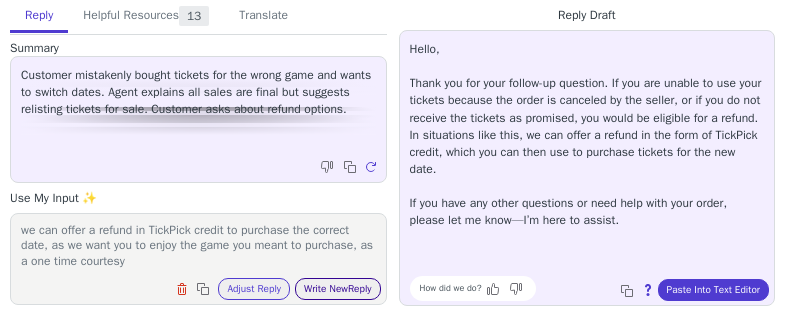 type on "we can offer a refund in TickPick credit to purchase the correct date, as we want you to enjoy the game you meant to purchase, as a one time courtesy" 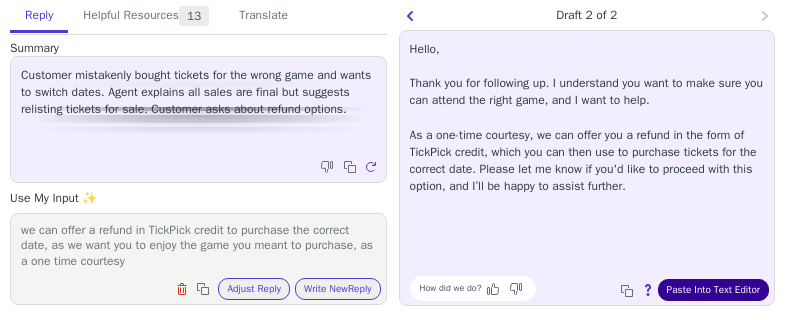 click on "Paste Into Text Editor" at bounding box center [713, 290] 